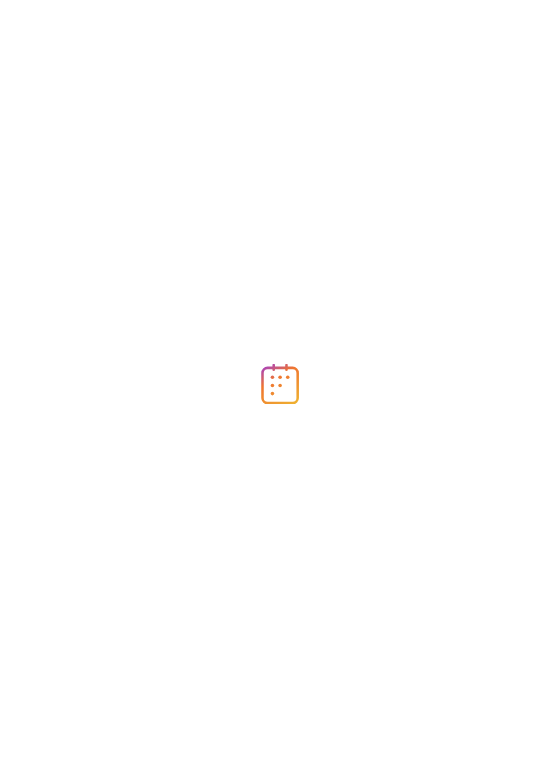 scroll, scrollTop: 0, scrollLeft: 0, axis: both 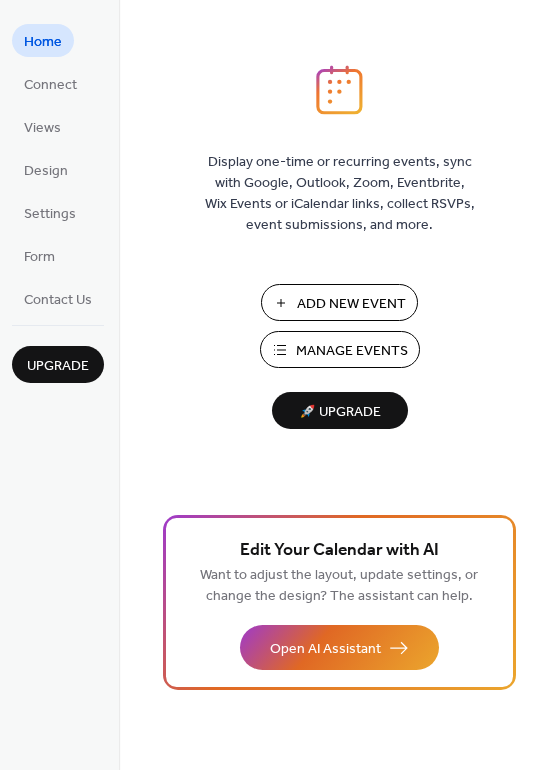 click on "Manage Events" at bounding box center [352, 351] 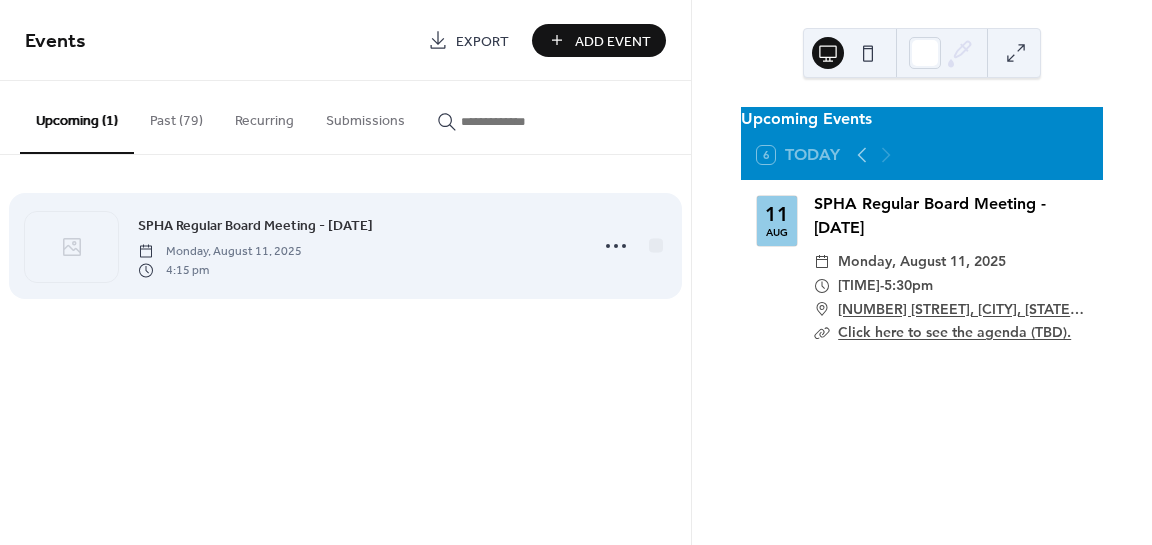 scroll, scrollTop: 0, scrollLeft: 0, axis: both 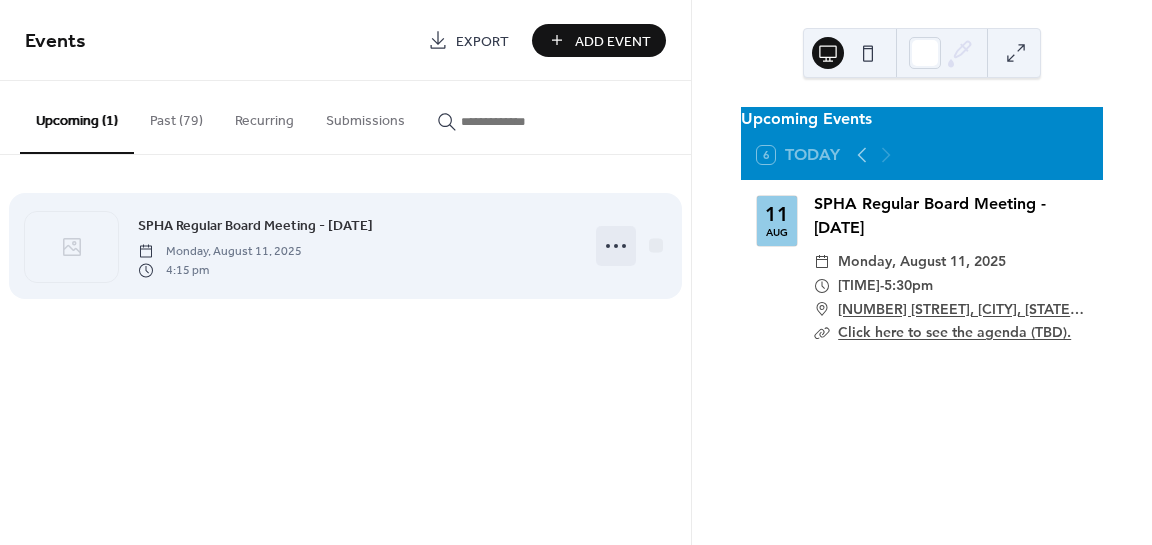 click 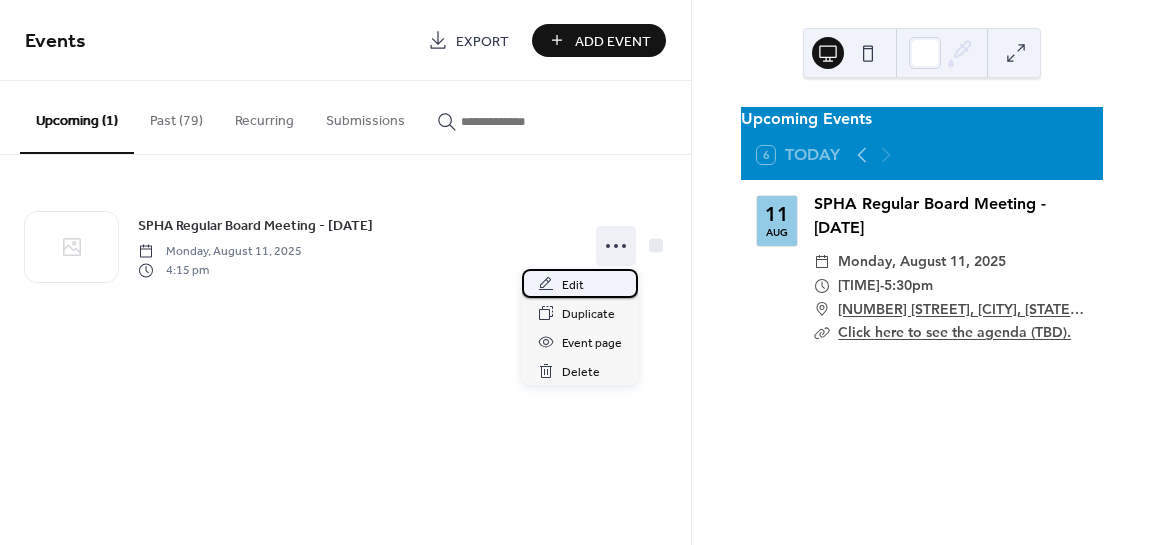 click on "Edit" at bounding box center [573, 285] 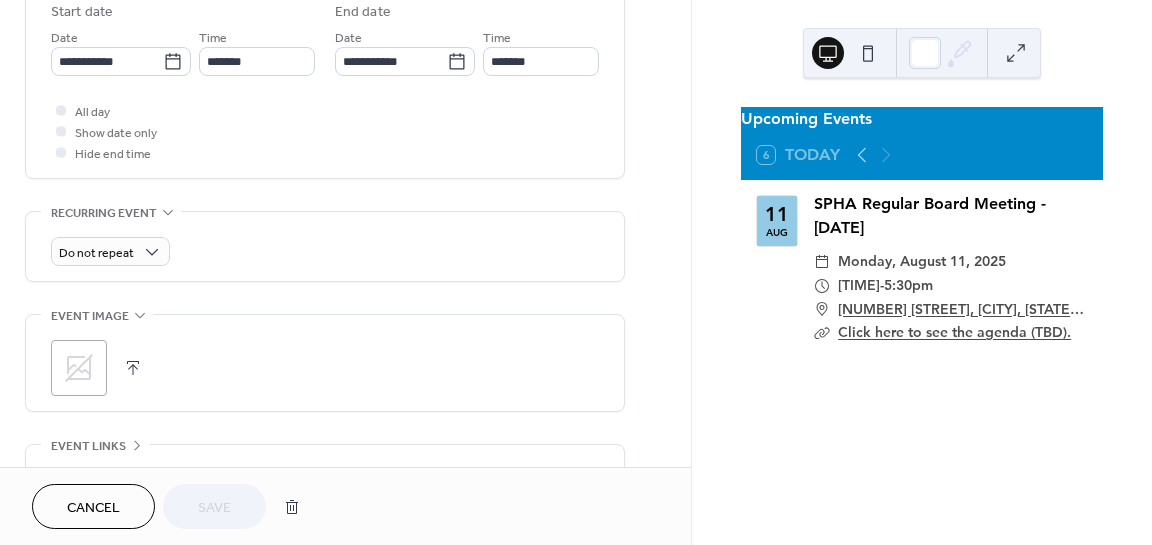 scroll, scrollTop: 656, scrollLeft: 0, axis: vertical 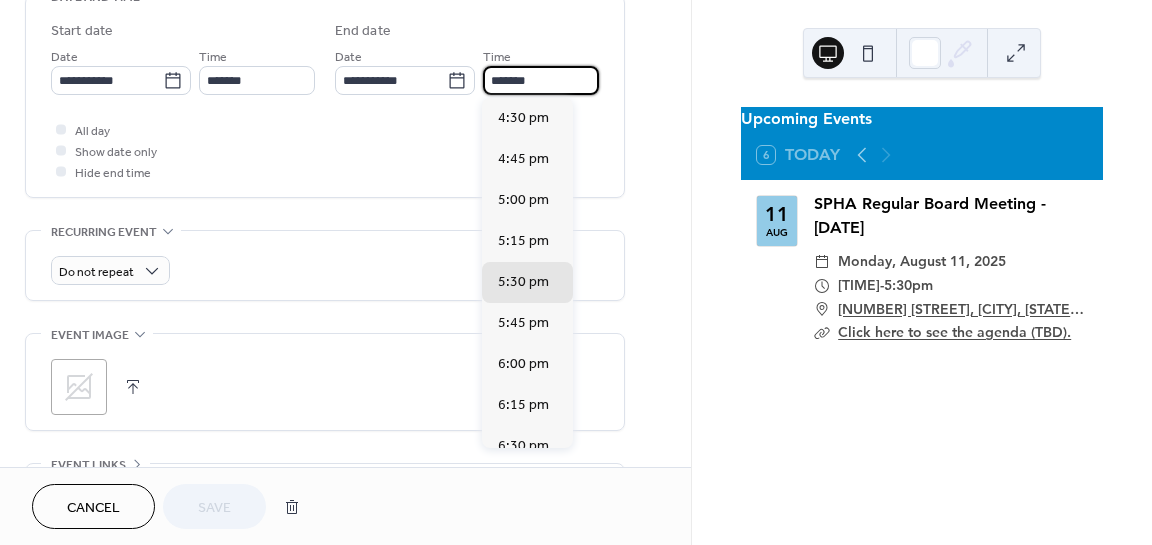 click on "*******" at bounding box center [541, 80] 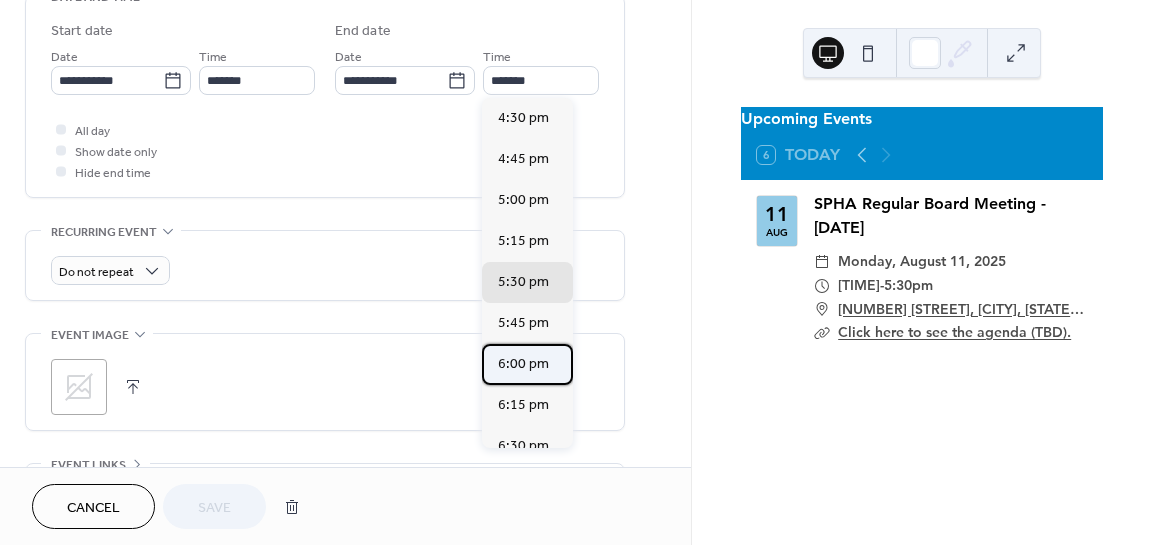 click on "6:00 pm" at bounding box center (523, 363) 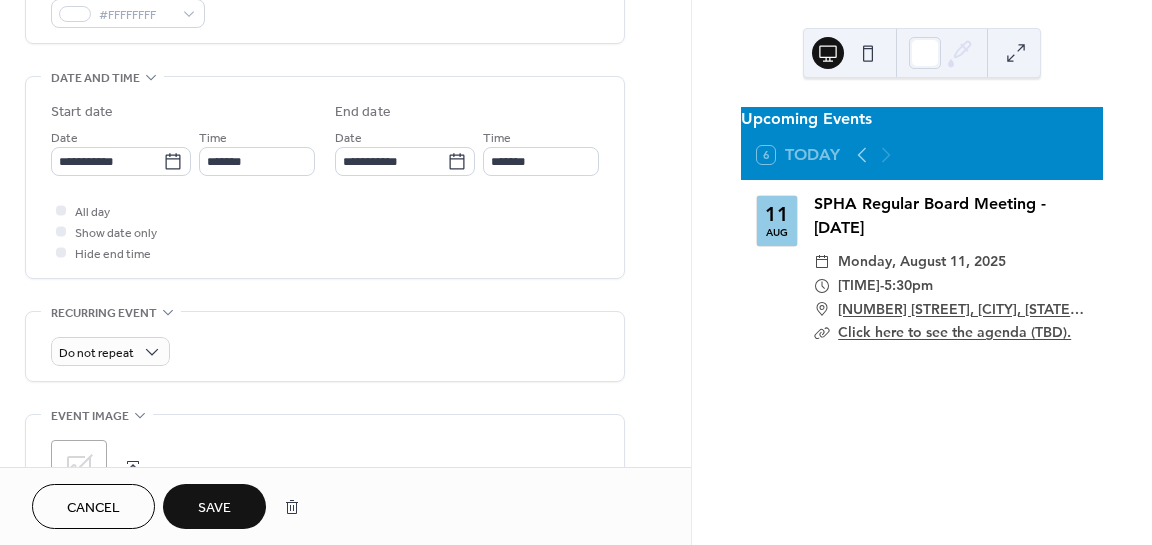scroll, scrollTop: 556, scrollLeft: 0, axis: vertical 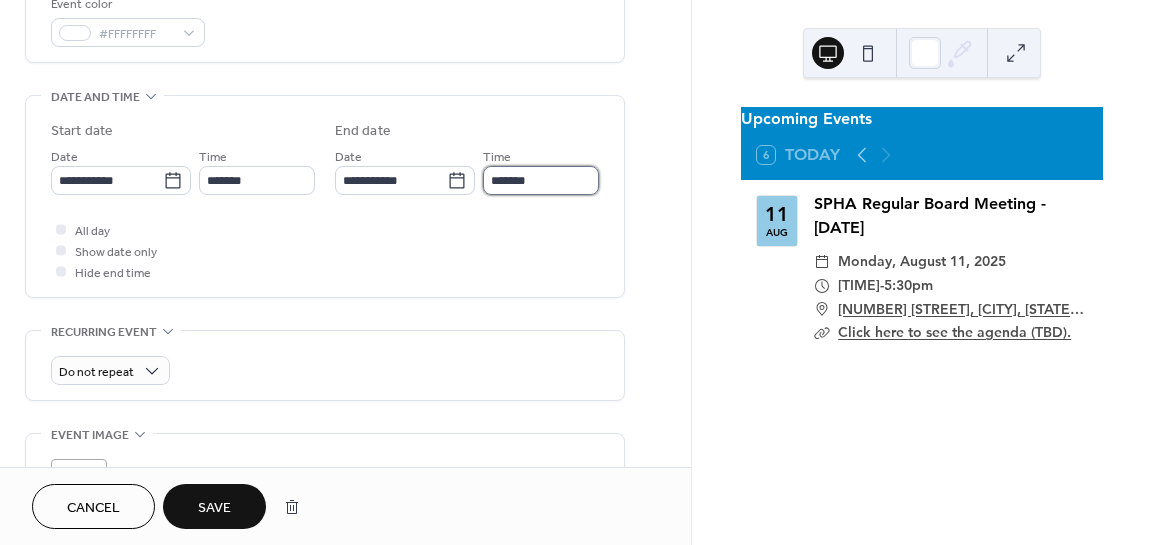 click on "*******" at bounding box center [541, 180] 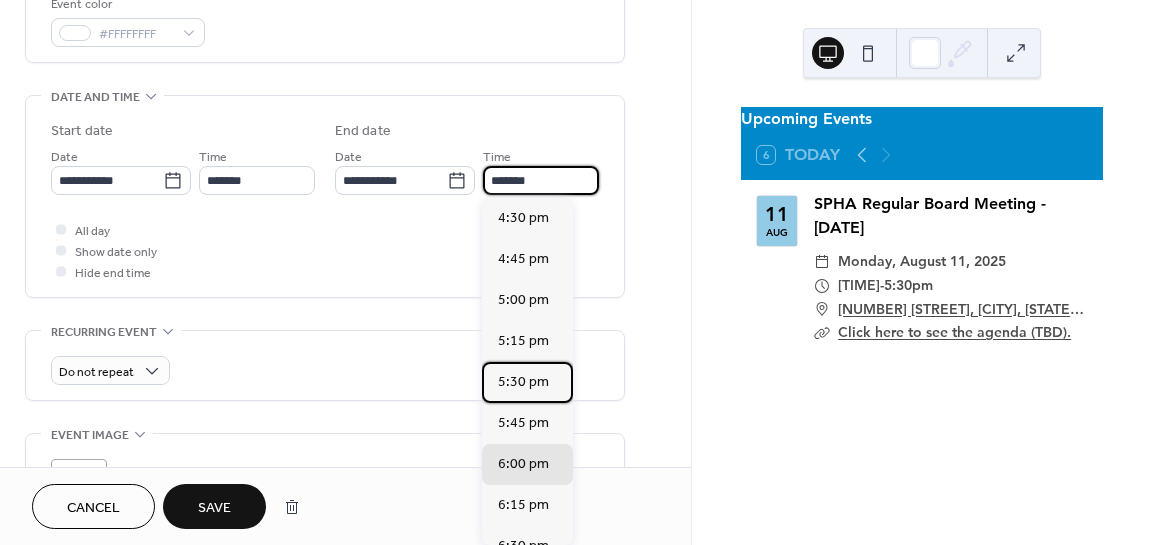 click on "5:30 pm" at bounding box center [523, 381] 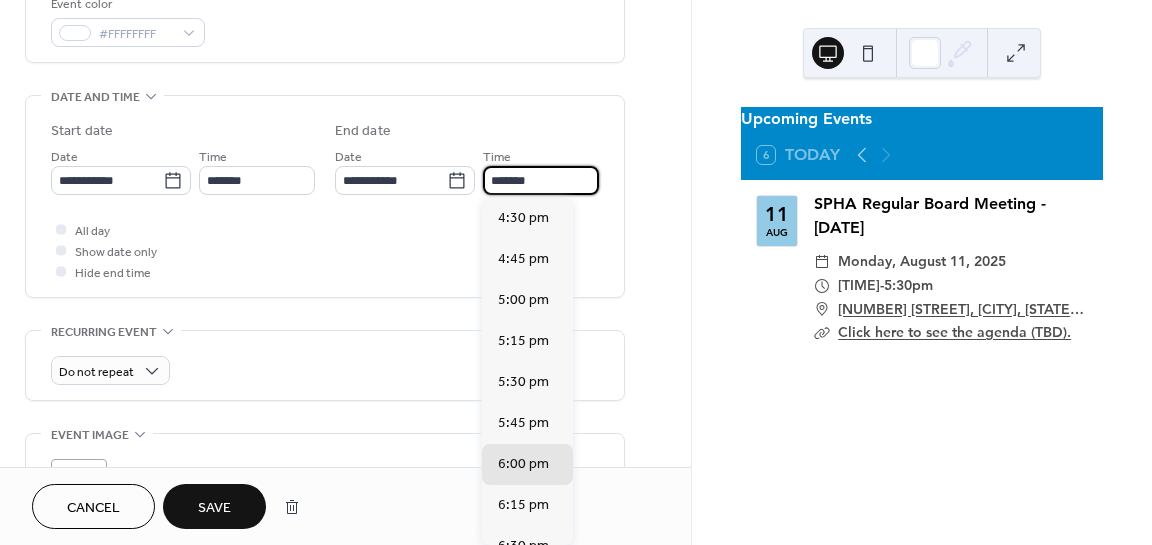type on "*******" 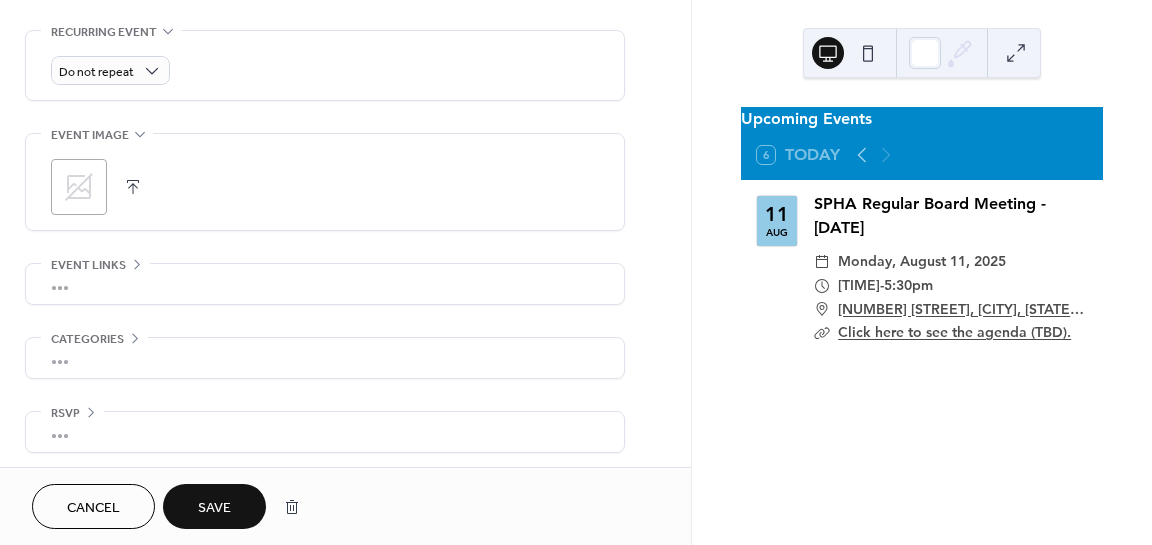 click on "•••" at bounding box center [325, 284] 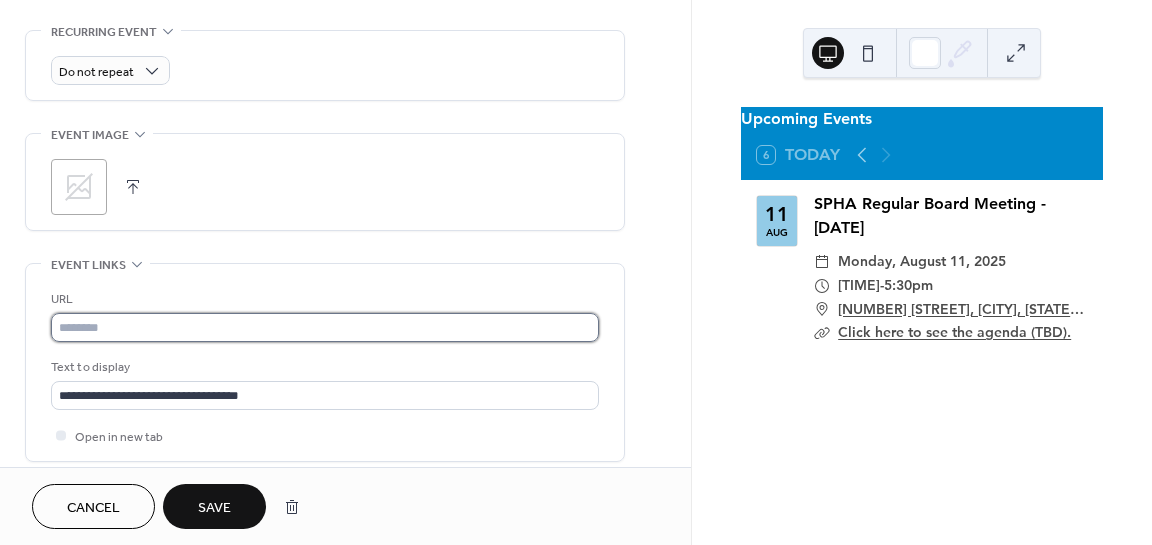 click at bounding box center [325, 327] 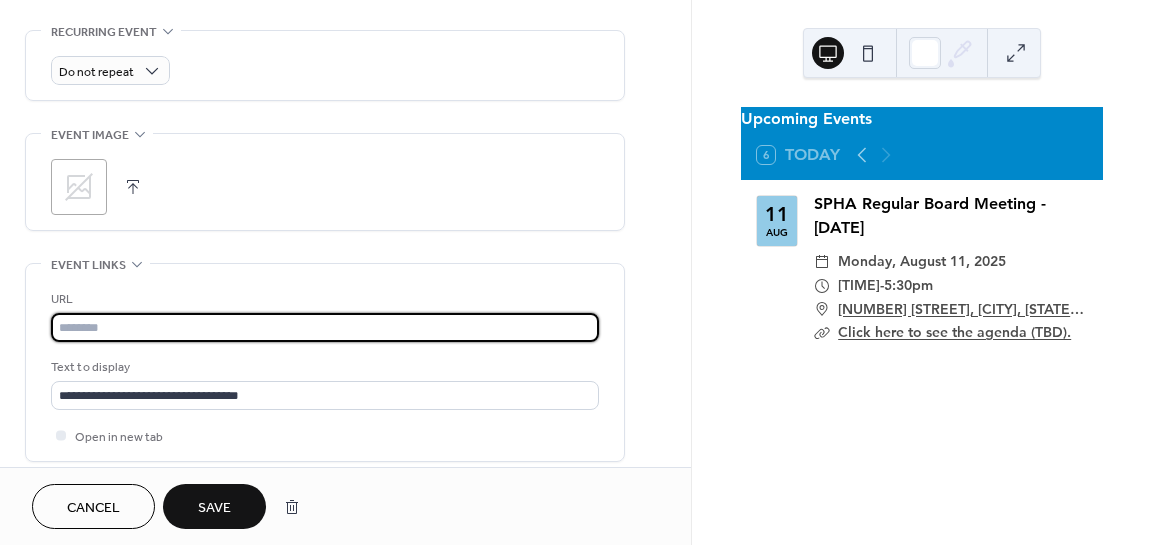 paste on "**********" 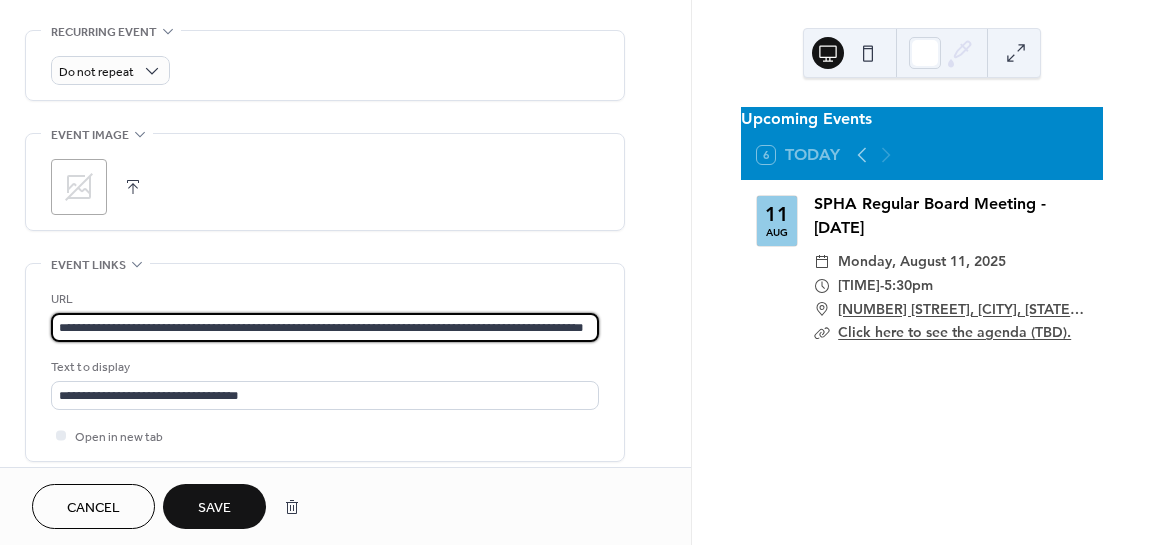 scroll, scrollTop: 0, scrollLeft: 88, axis: horizontal 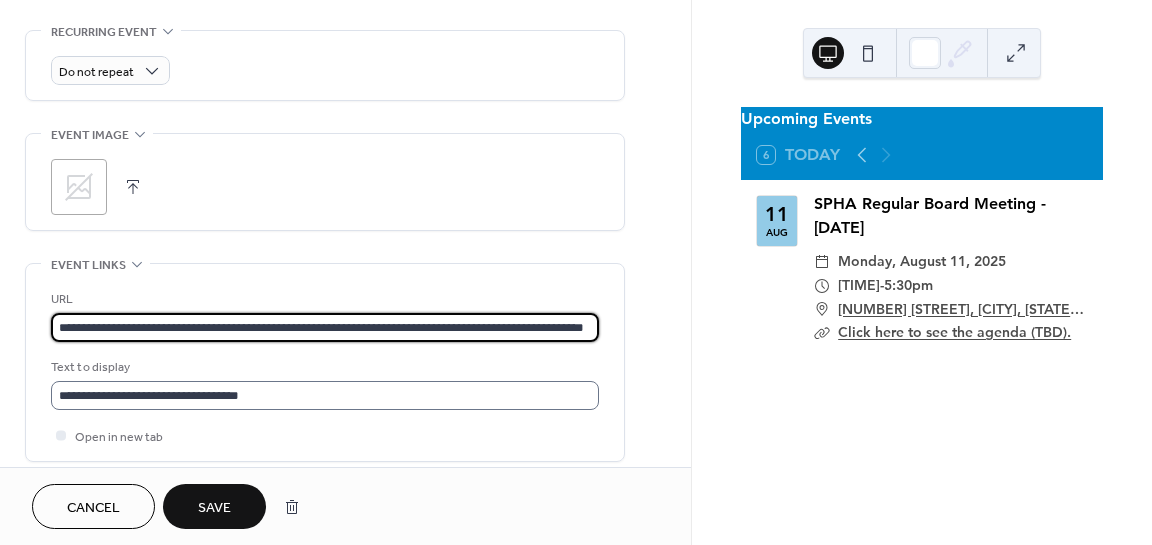 type on "**********" 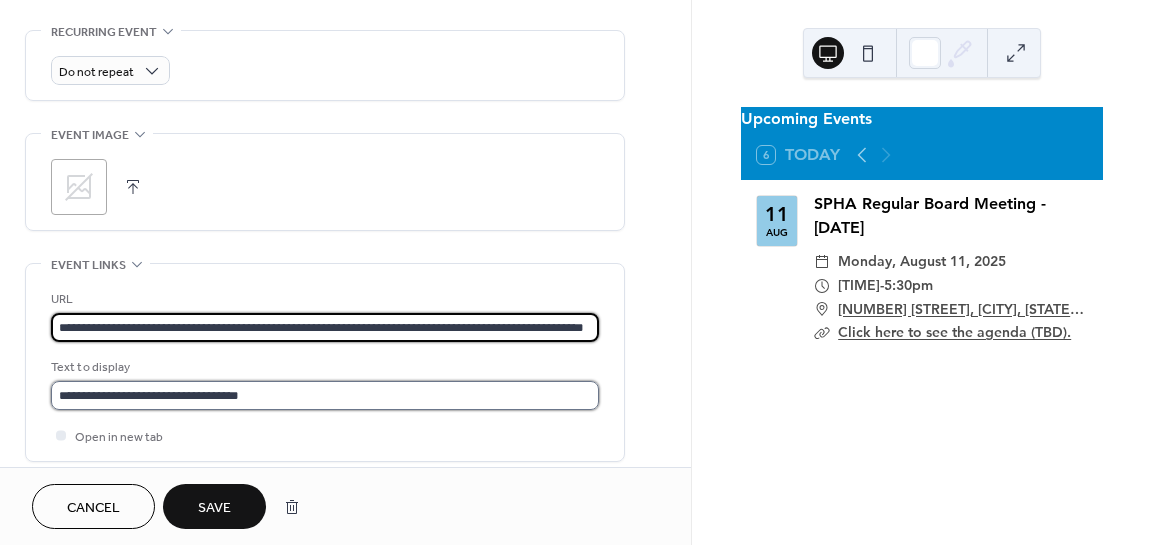click on "**********" at bounding box center (325, 395) 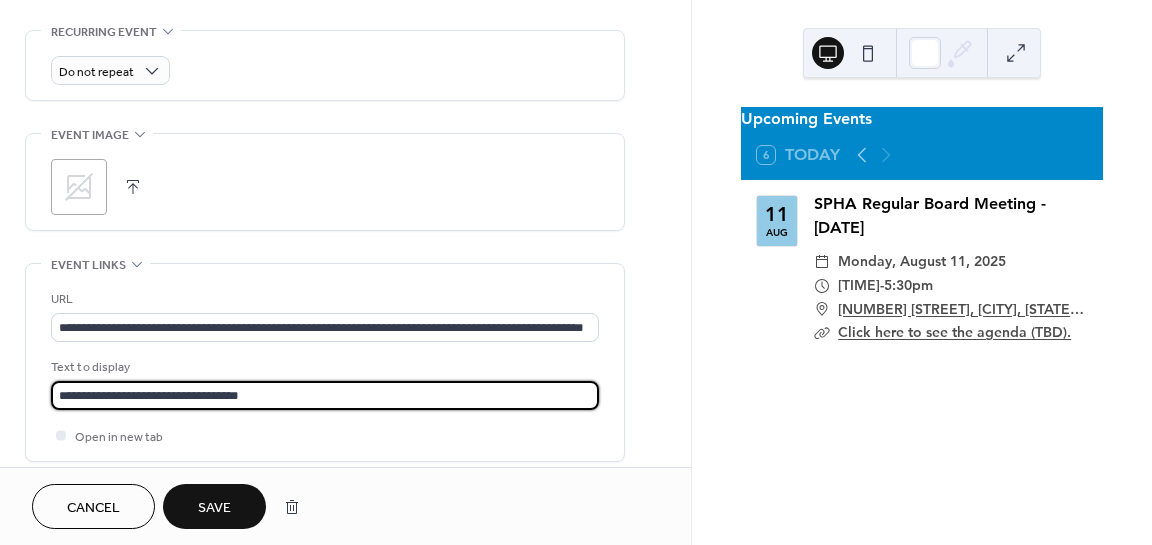 drag, startPoint x: 306, startPoint y: 382, endPoint x: 228, endPoint y: 384, distance: 78.025635 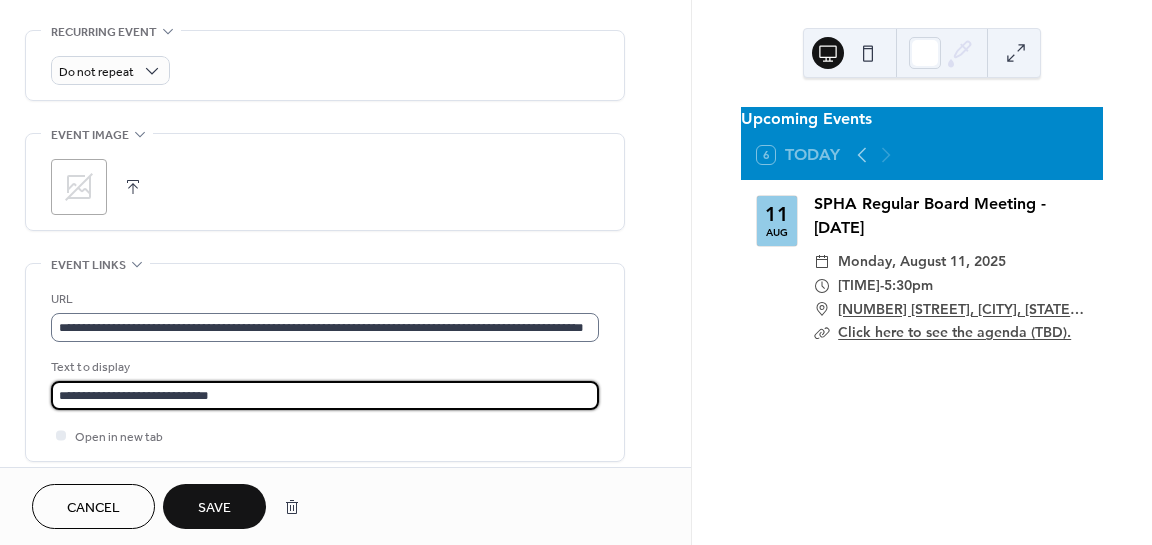 scroll, scrollTop: 0, scrollLeft: 0, axis: both 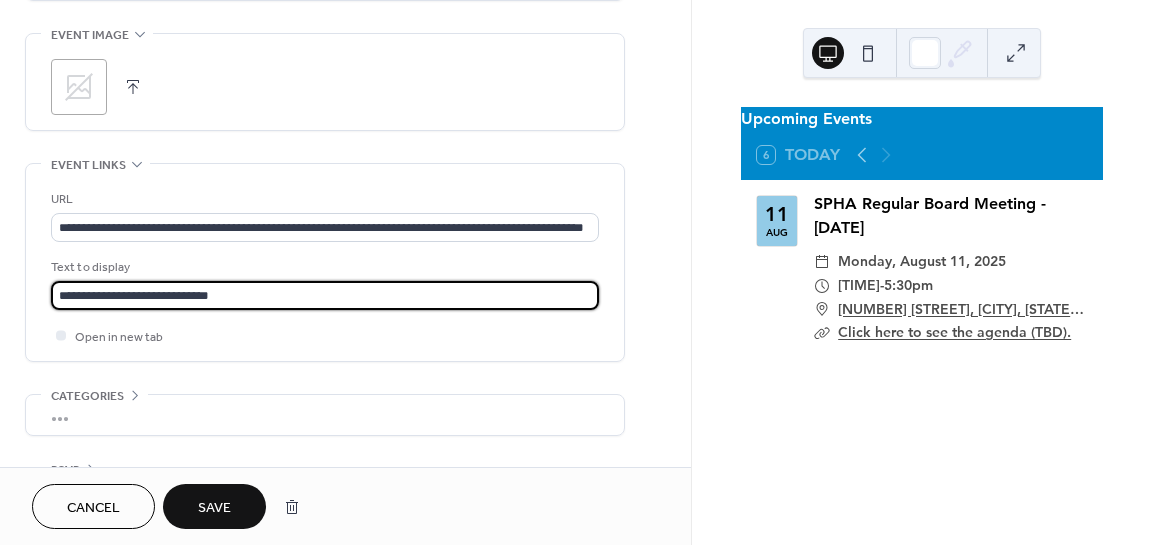 type on "**********" 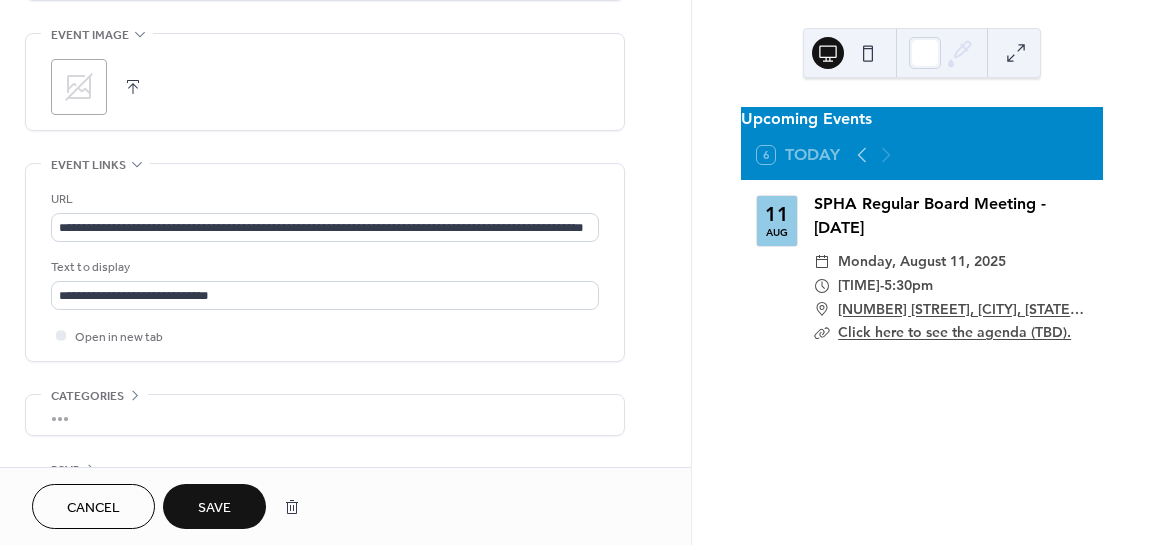 click on "Save" at bounding box center (214, 506) 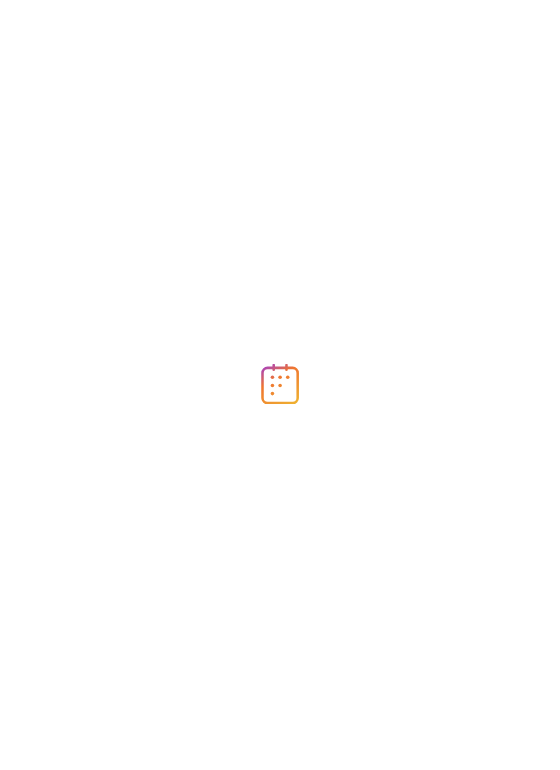 scroll, scrollTop: 0, scrollLeft: 0, axis: both 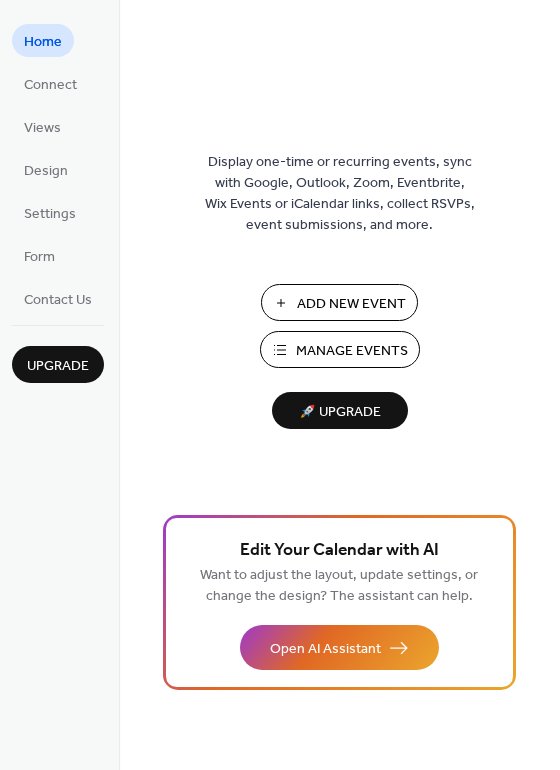 click on "Manage Events" at bounding box center (352, 351) 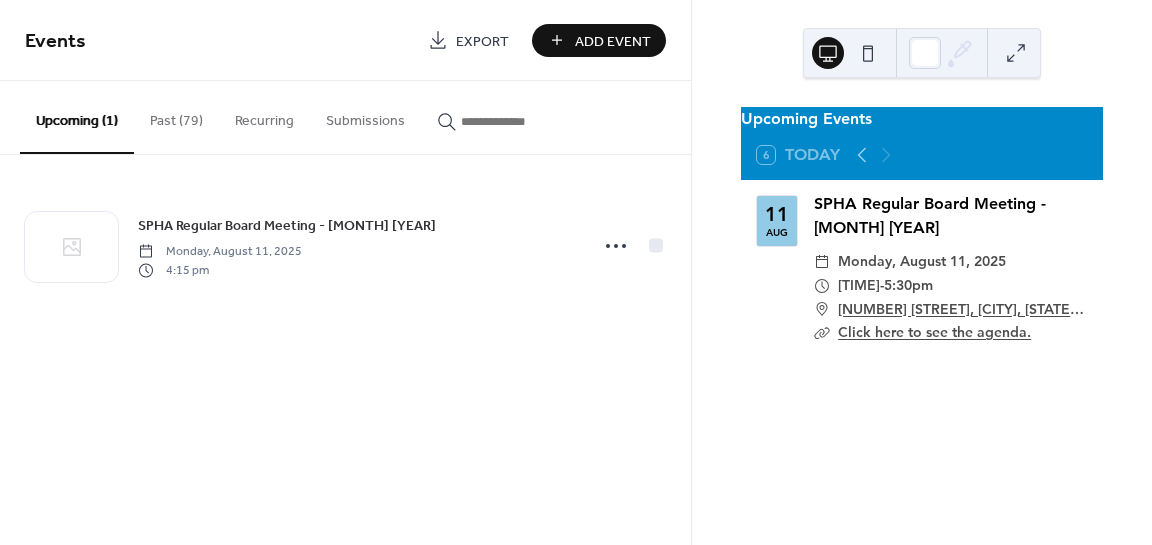 scroll, scrollTop: 0, scrollLeft: 0, axis: both 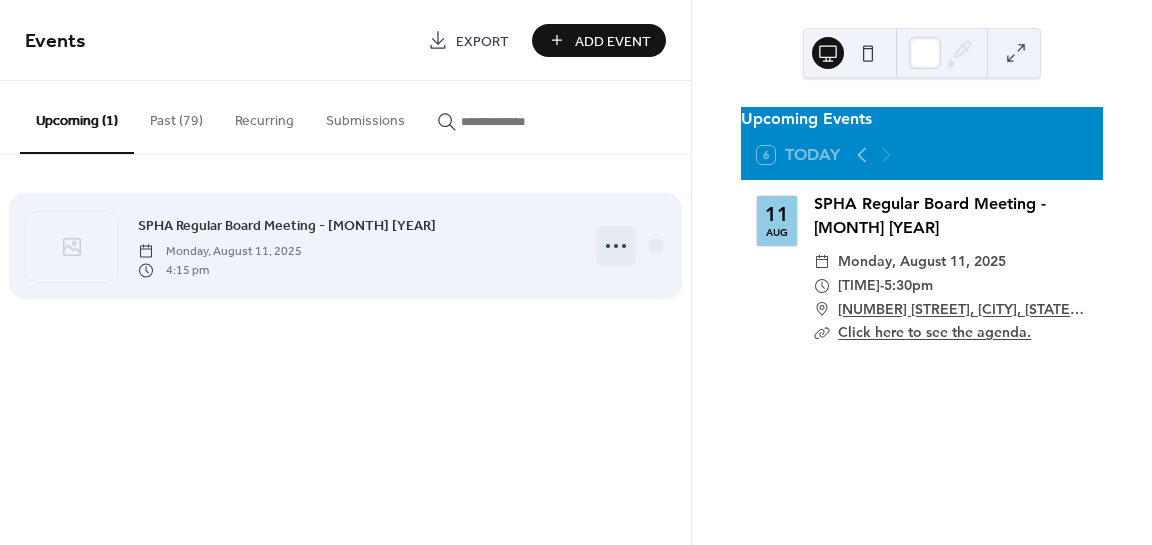 click 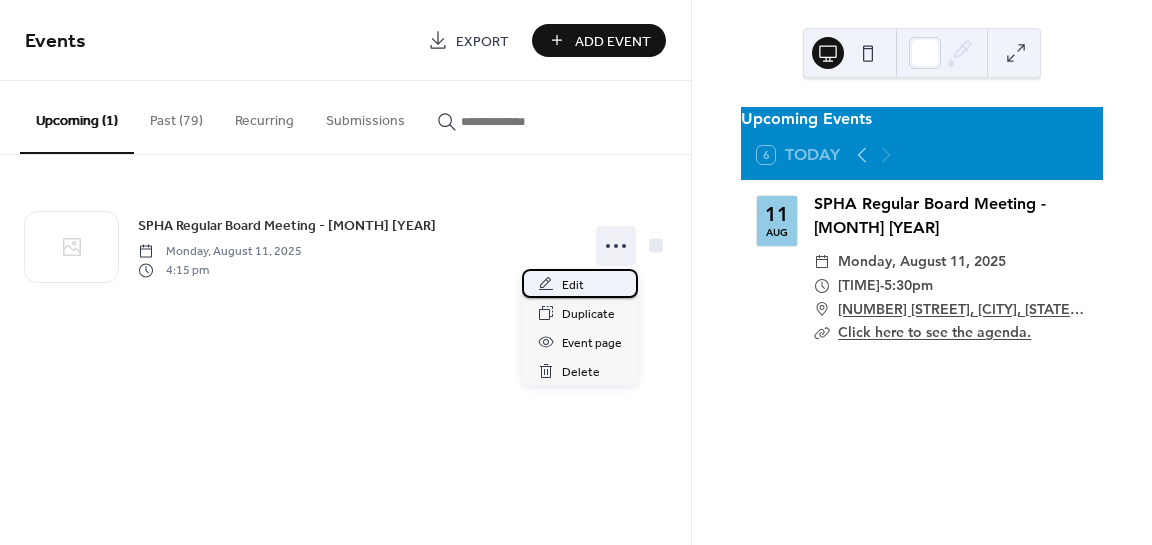 click on "Edit" at bounding box center (580, 283) 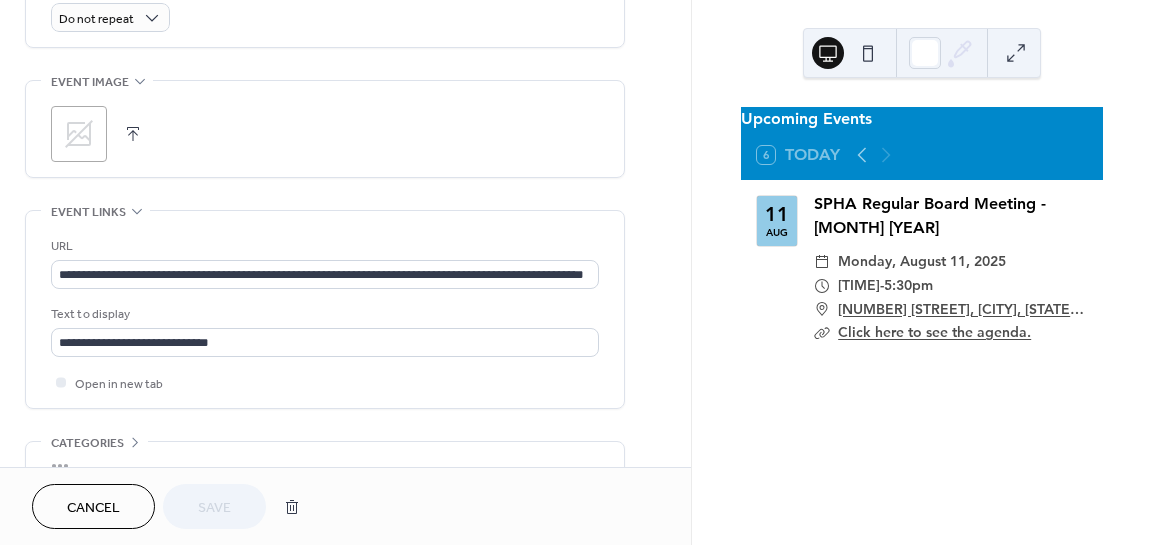 scroll, scrollTop: 1000, scrollLeft: 0, axis: vertical 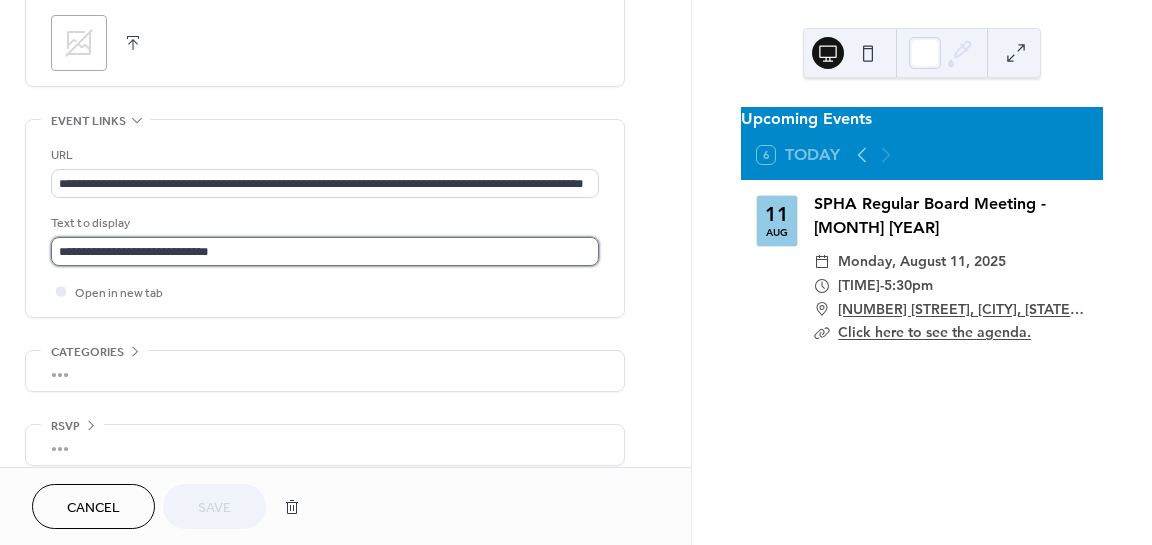 click on "**********" at bounding box center (325, 251) 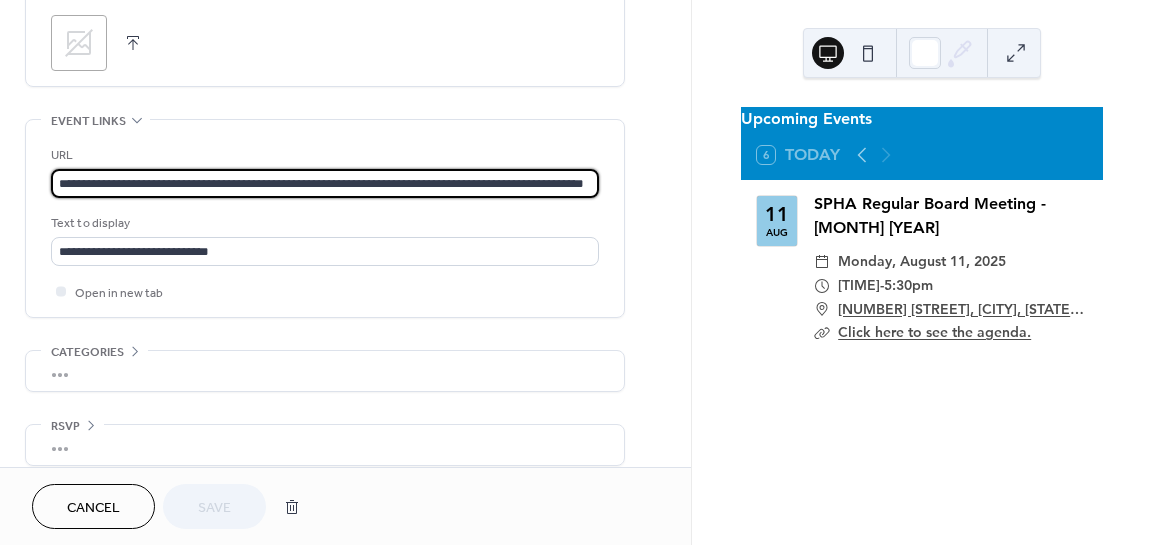 scroll, scrollTop: 0, scrollLeft: 88, axis: horizontal 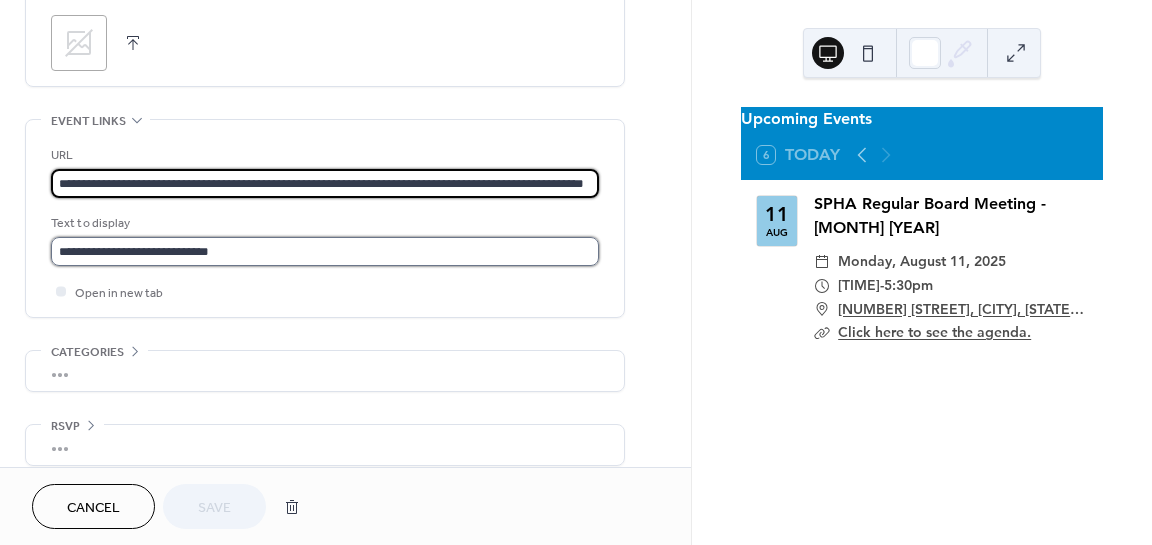 click on "**********" at bounding box center [325, 251] 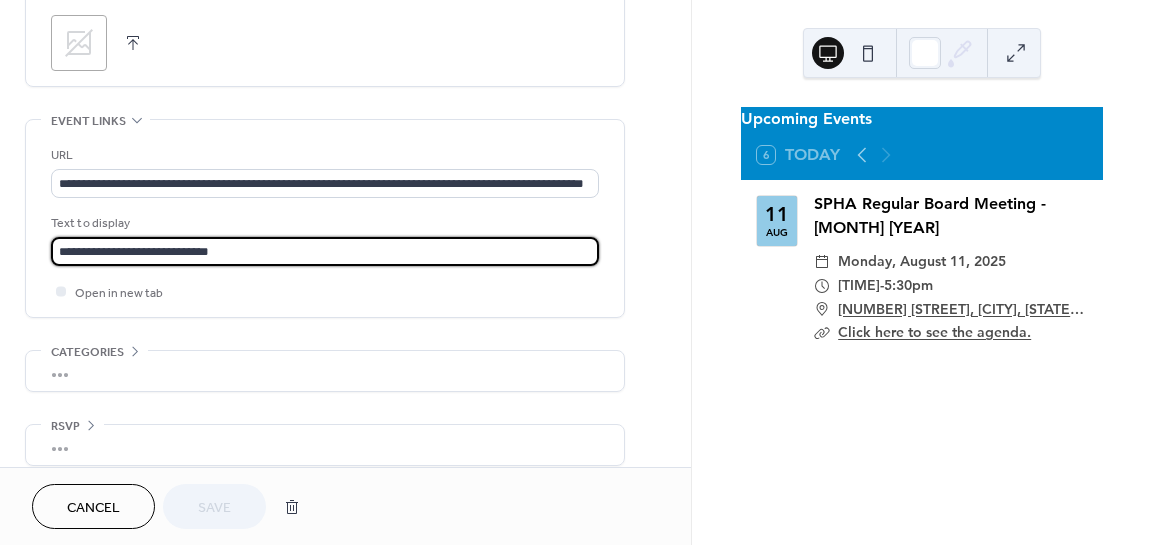 scroll, scrollTop: 0, scrollLeft: 0, axis: both 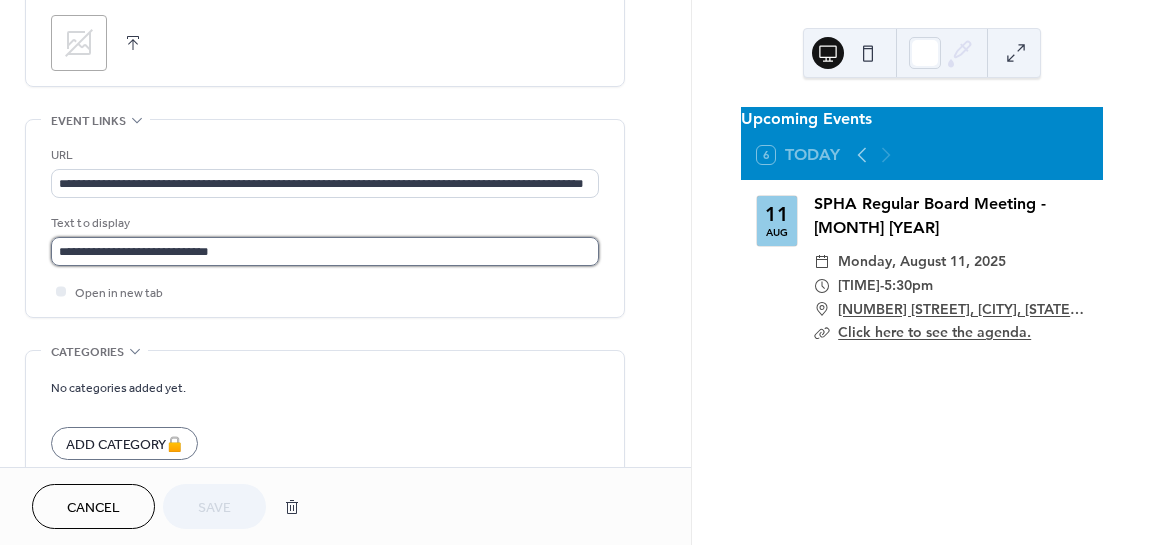 click on "**********" at bounding box center (325, 251) 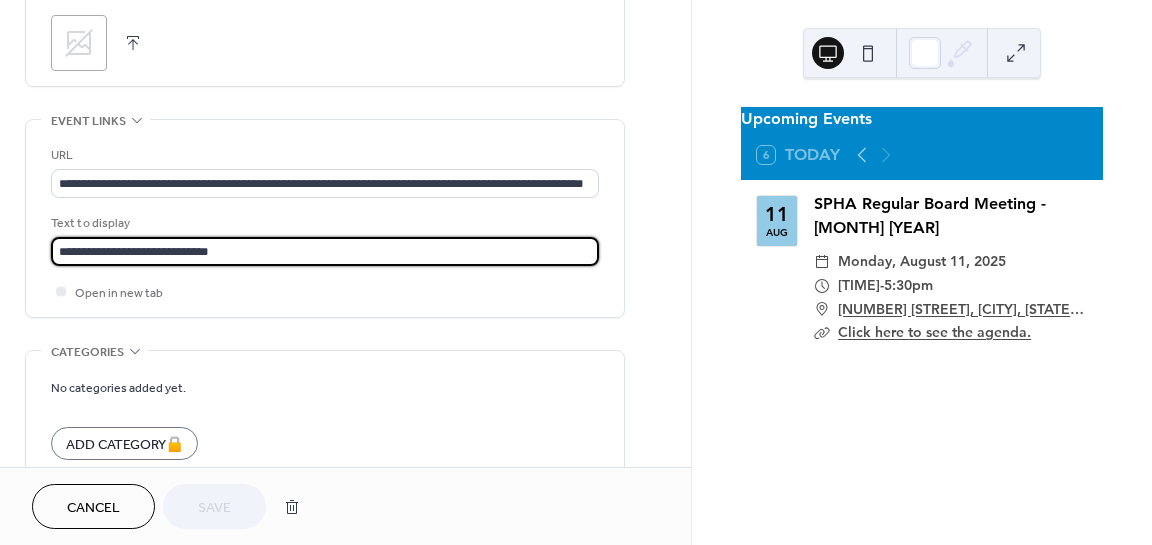 drag, startPoint x: 238, startPoint y: 255, endPoint x: 111, endPoint y: 248, distance: 127.192764 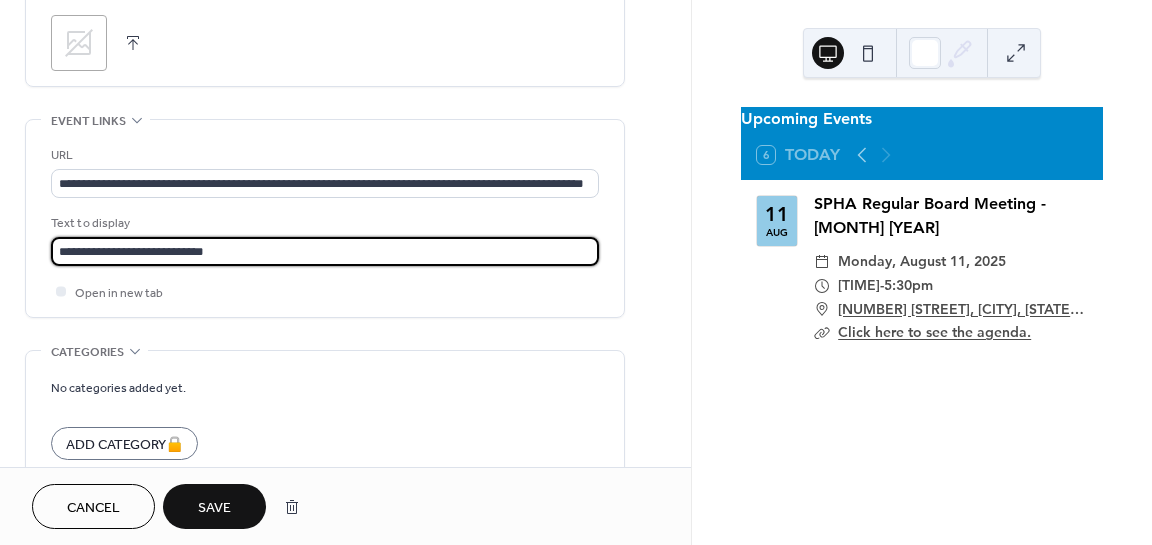 type on "**********" 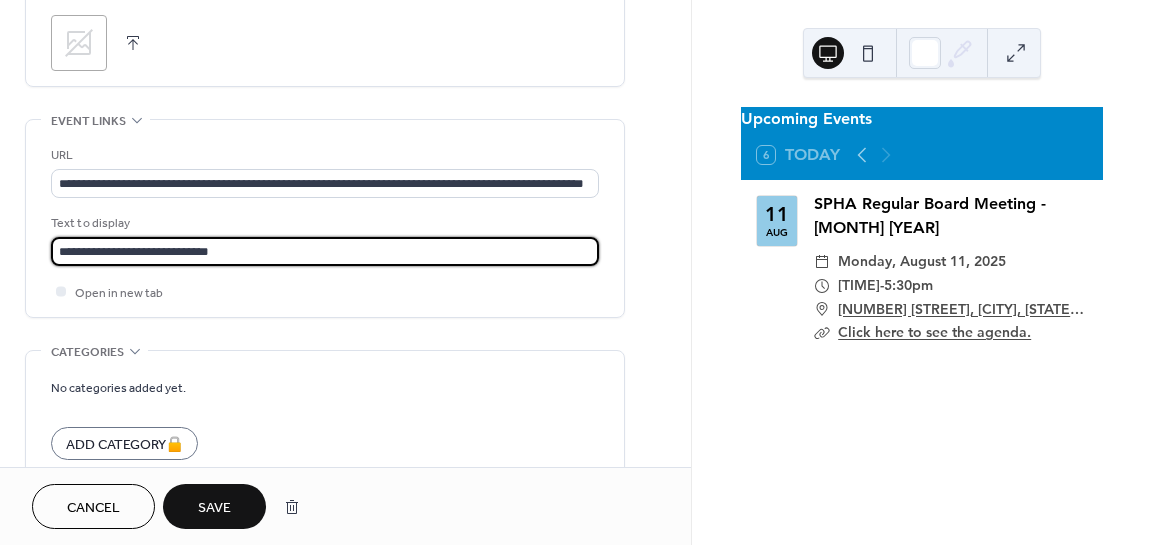 click on "Save" at bounding box center (214, 508) 